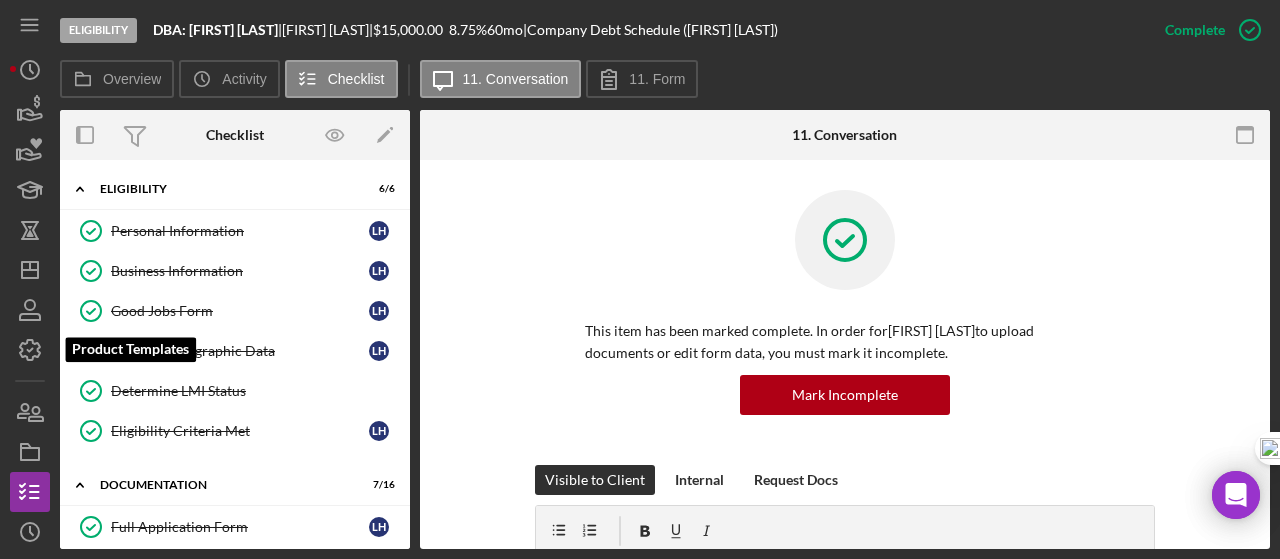scroll, scrollTop: 0, scrollLeft: 0, axis: both 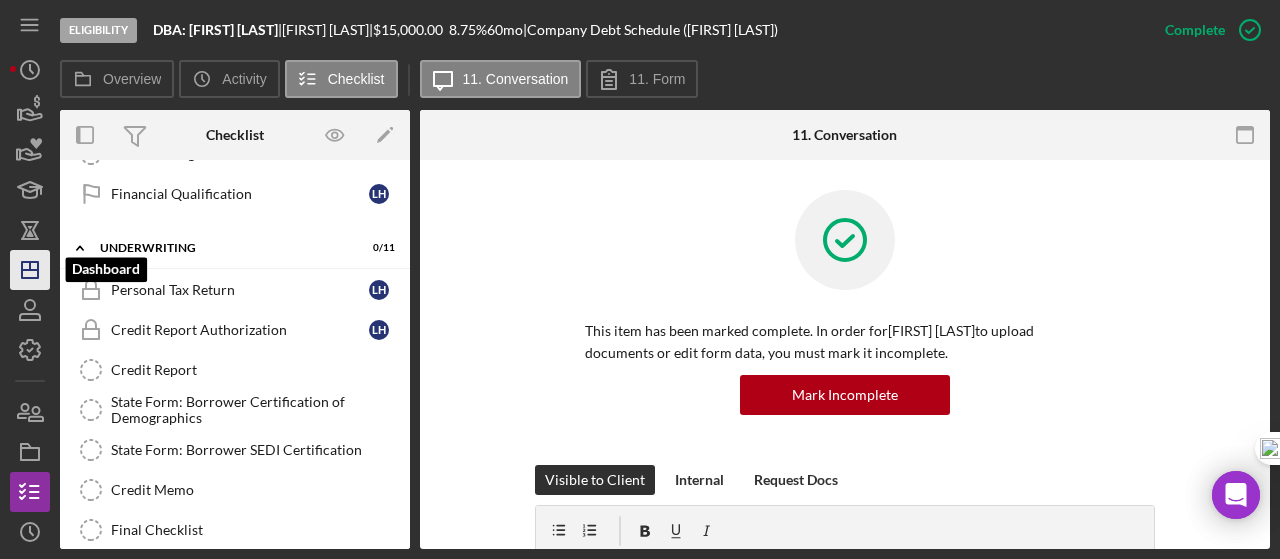 click on "Icon/Dashboard" 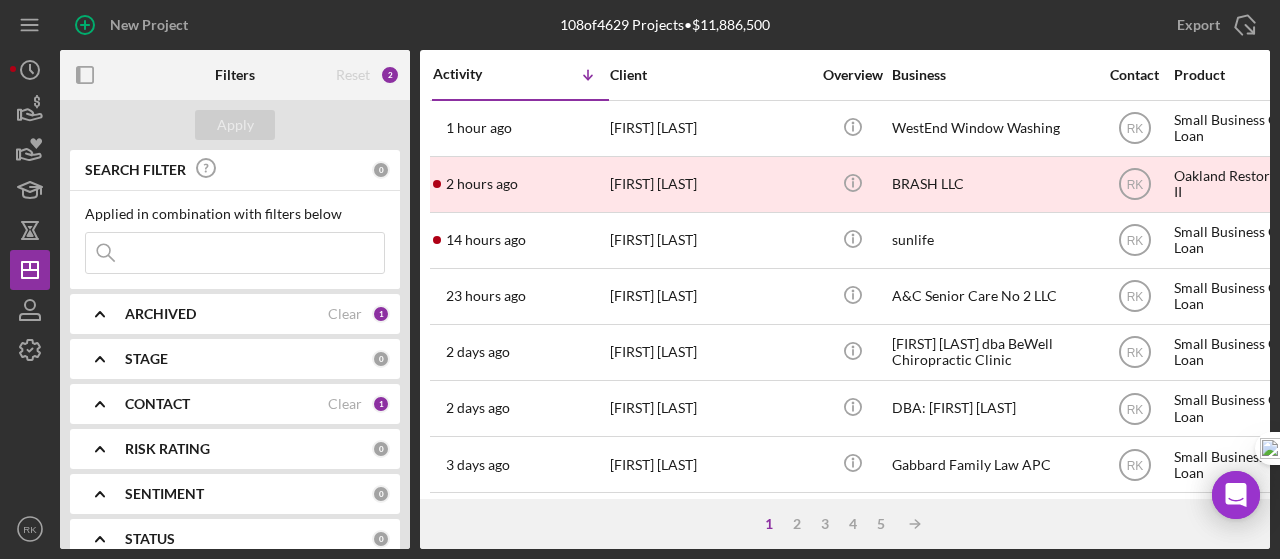 drag, startPoint x: 81, startPoint y: 76, endPoint x: 163, endPoint y: 142, distance: 105.26158 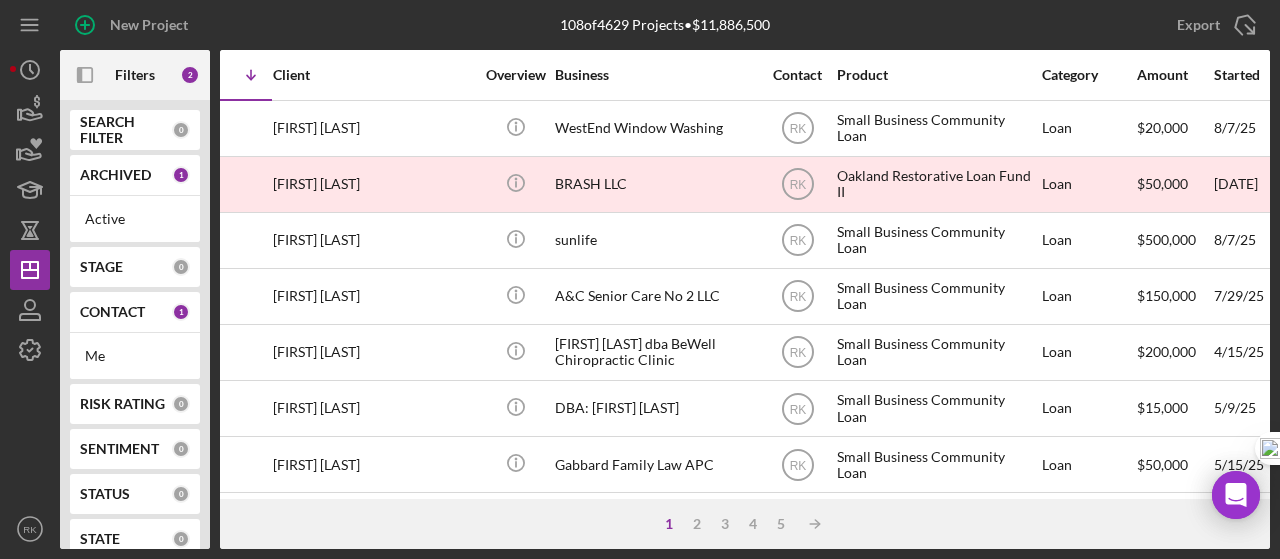 scroll, scrollTop: 0, scrollLeft: 0, axis: both 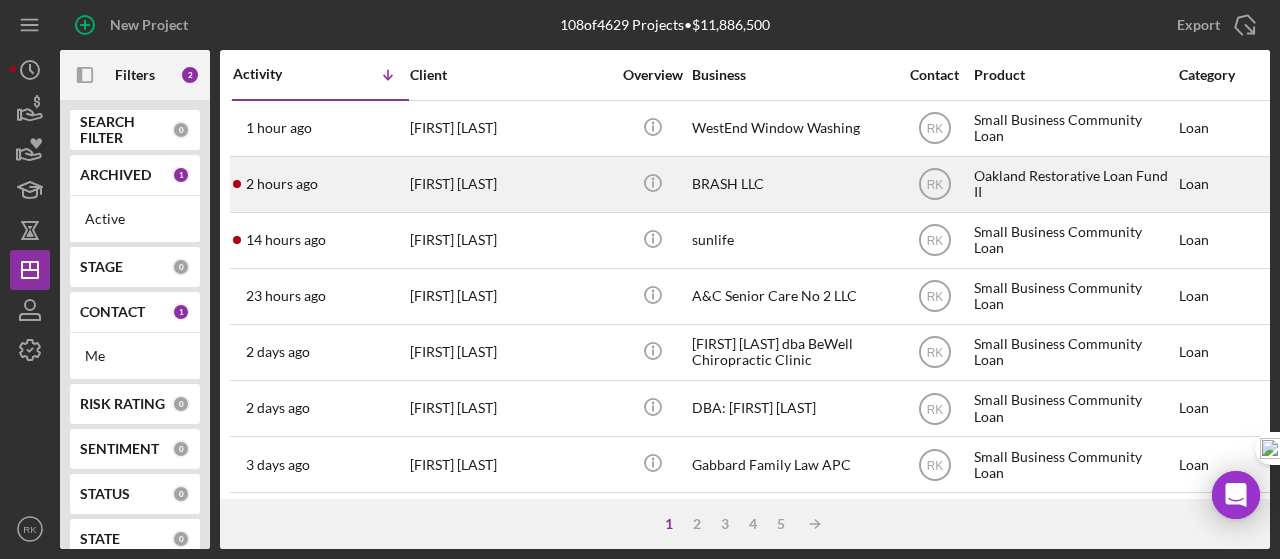 click on "[FIRST] [LAST]" at bounding box center [510, 184] 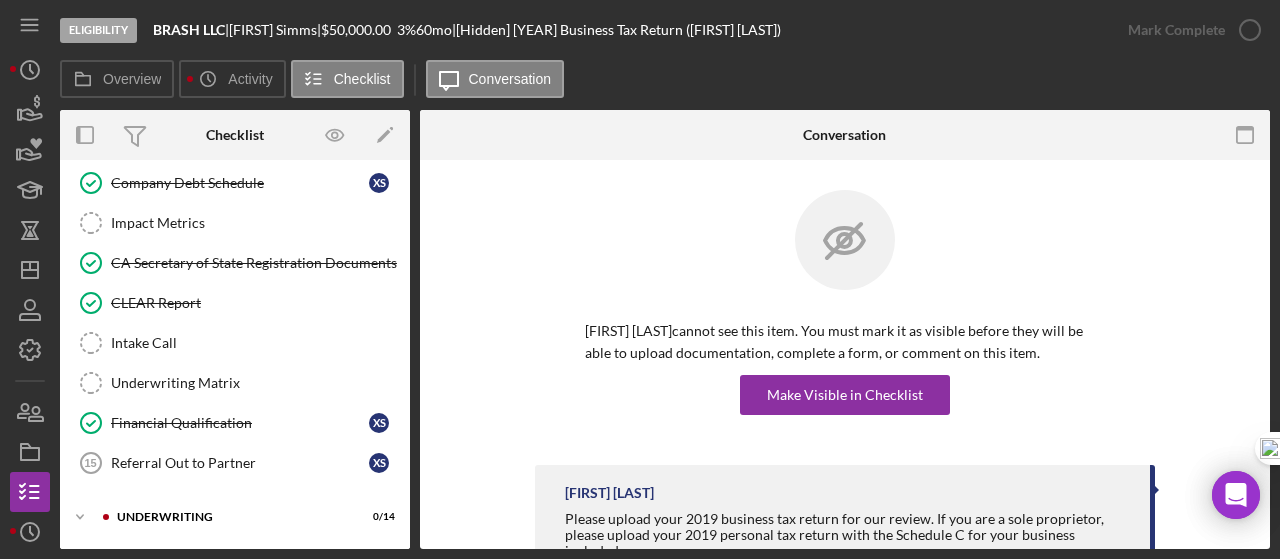 scroll, scrollTop: 485, scrollLeft: 0, axis: vertical 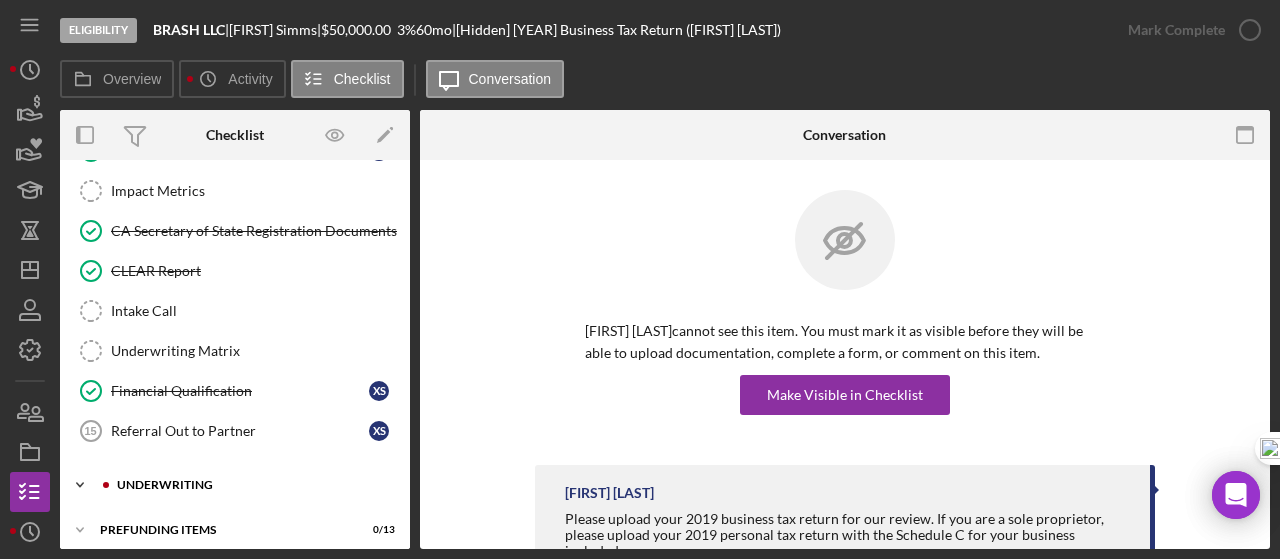 click on "Underwriting" at bounding box center [251, 485] 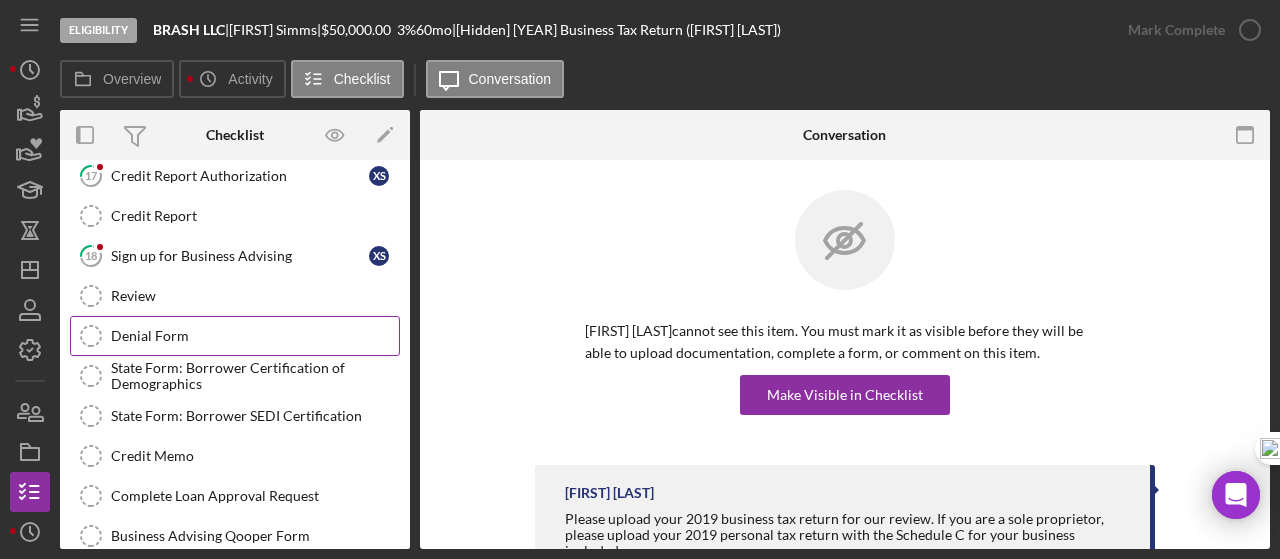 scroll, scrollTop: 918, scrollLeft: 0, axis: vertical 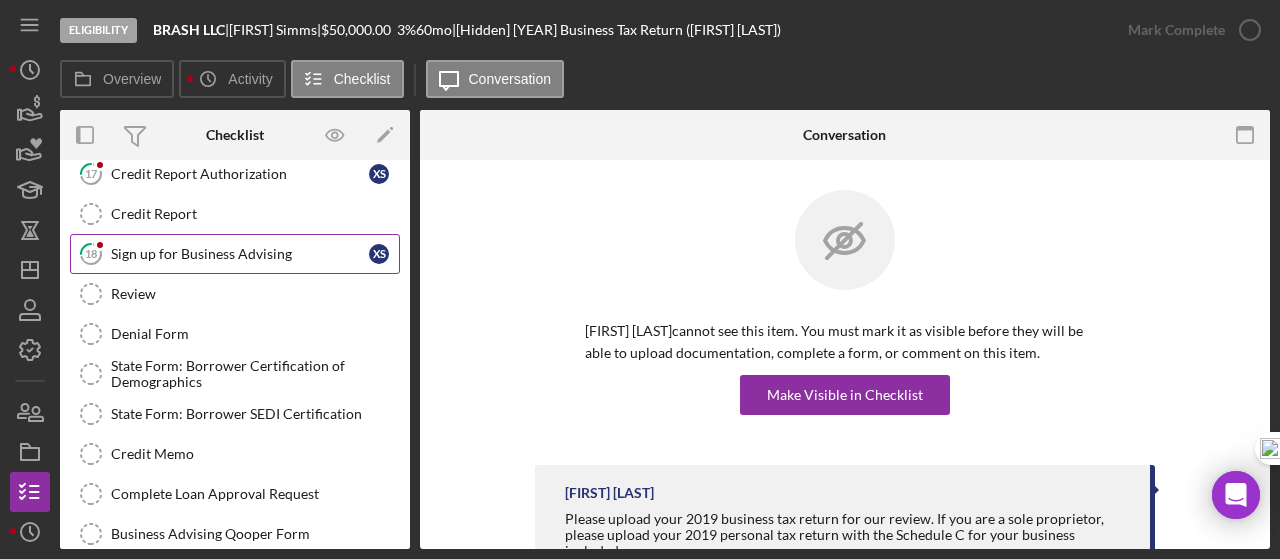 click on "Sign up for Business Advising" at bounding box center [240, 254] 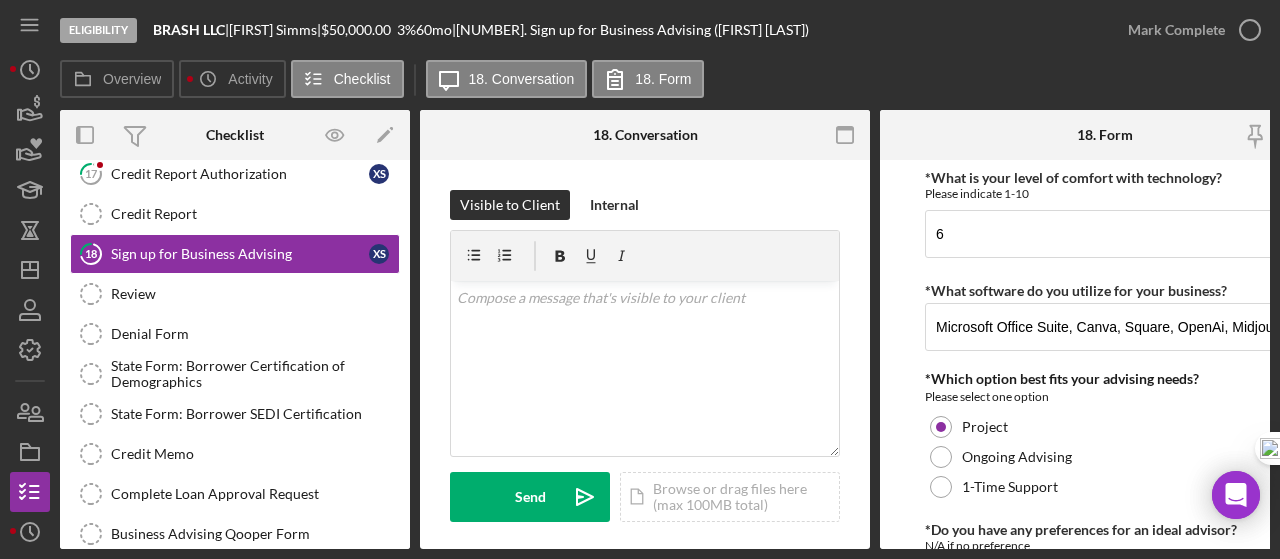 drag, startPoint x: 1250, startPoint y: 28, endPoint x: 1155, endPoint y: 80, distance: 108.30051 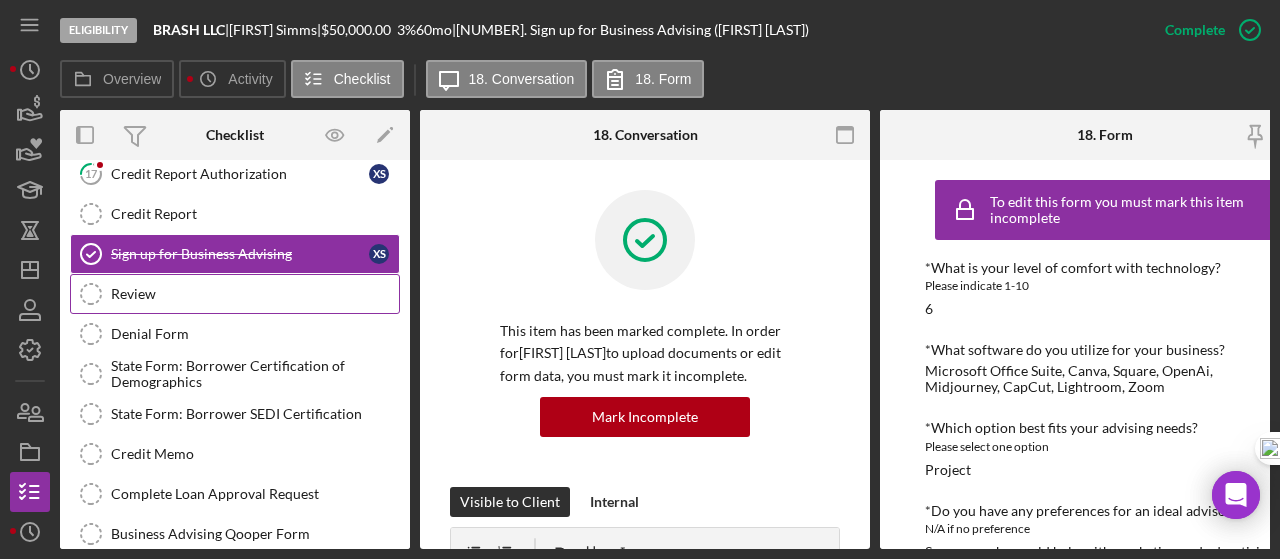 scroll, scrollTop: 785, scrollLeft: 0, axis: vertical 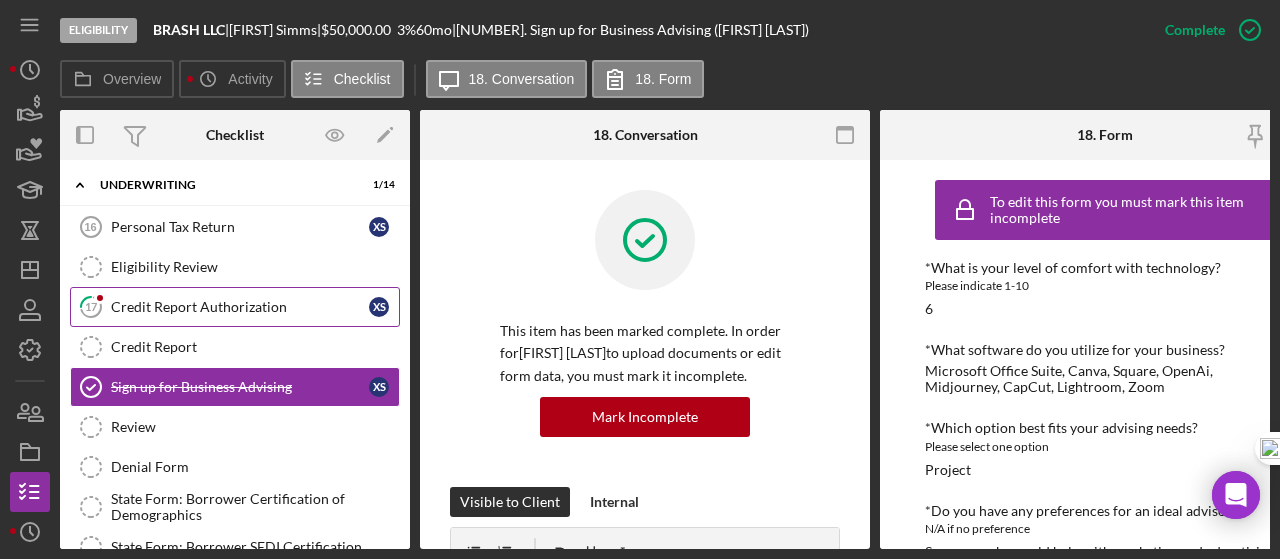 click on "[NUMBER] Credit Report Authorization [FIRST] [LAST]" at bounding box center (235, 307) 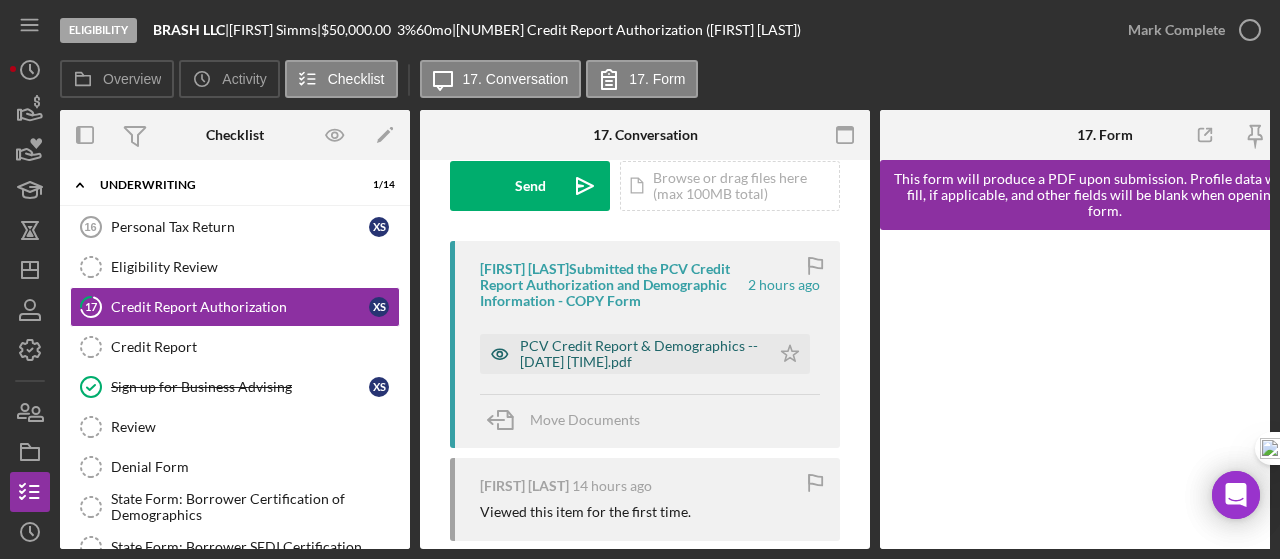 scroll, scrollTop: 333, scrollLeft: 0, axis: vertical 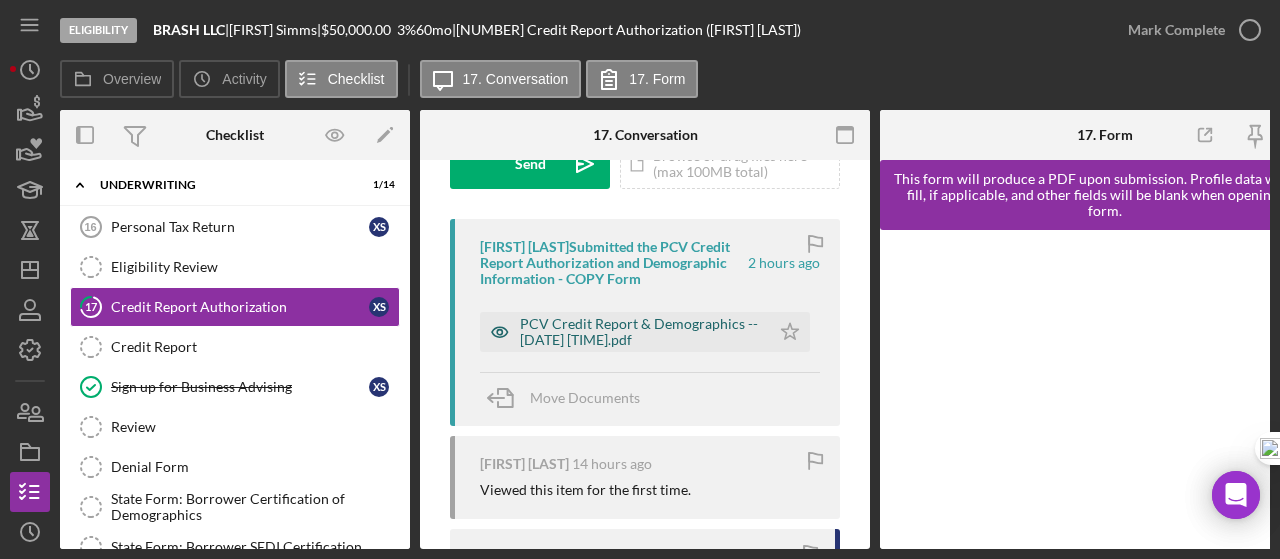 click on "PCV Credit Report & Demographics -- [DATE] [TIME].pdf" at bounding box center (640, 332) 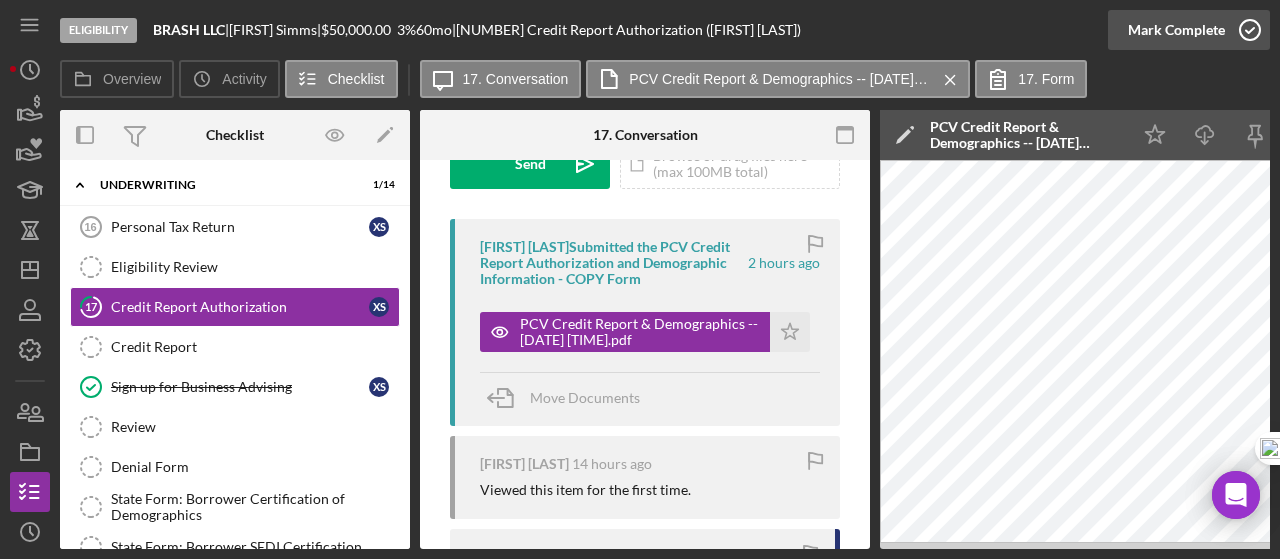 click 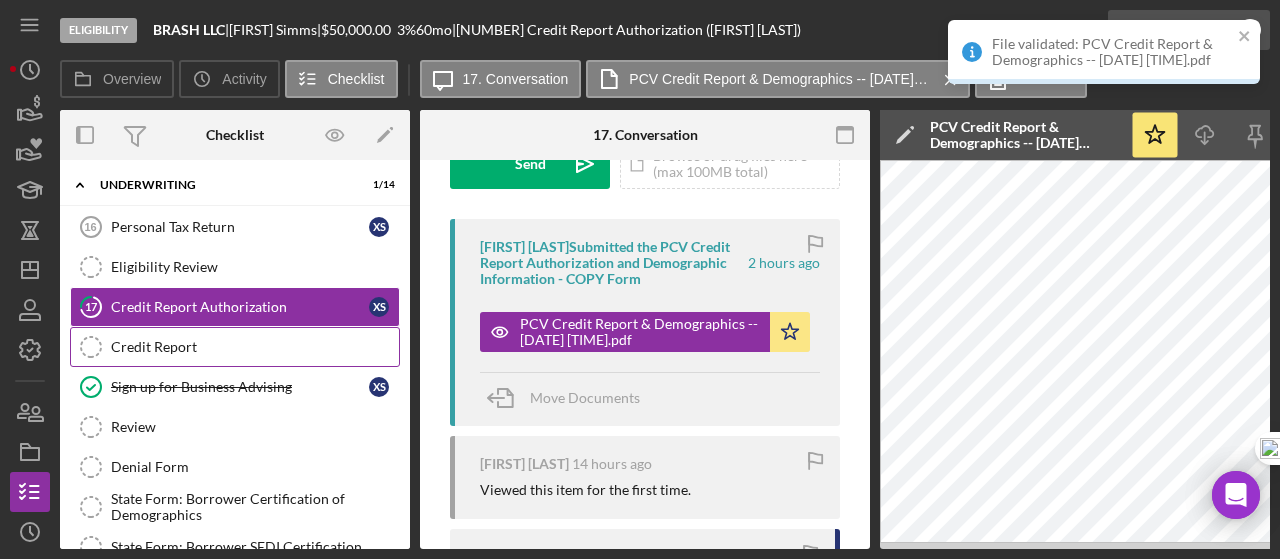 scroll, scrollTop: 718, scrollLeft: 0, axis: vertical 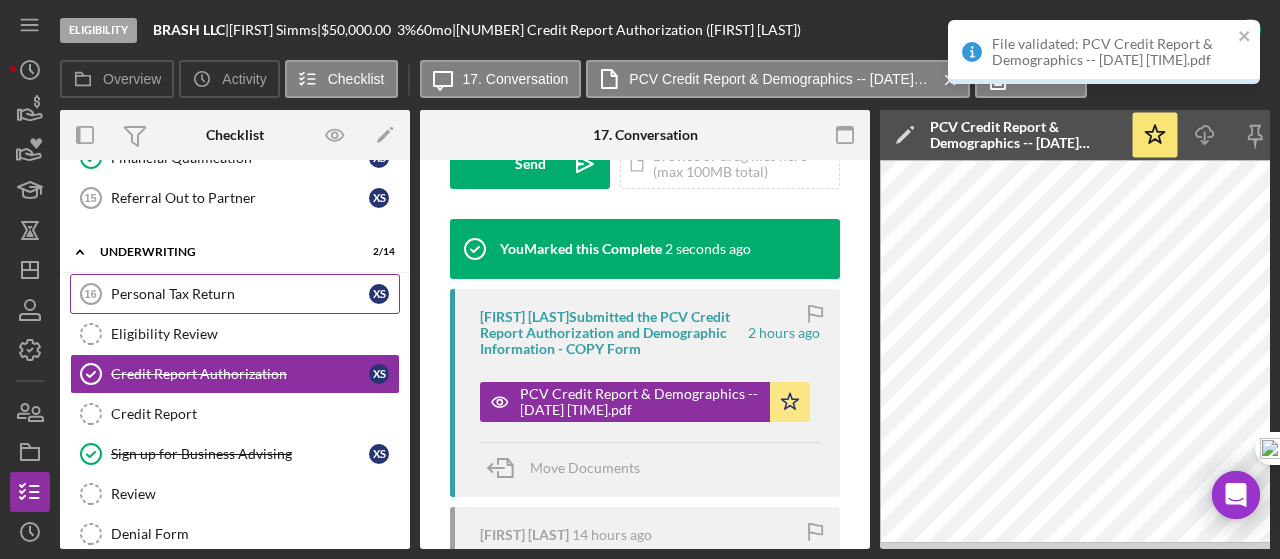 click on "Personal Tax Return [NUMBER] Personal Tax Return [FIRST] [LAST]" at bounding box center [235, 294] 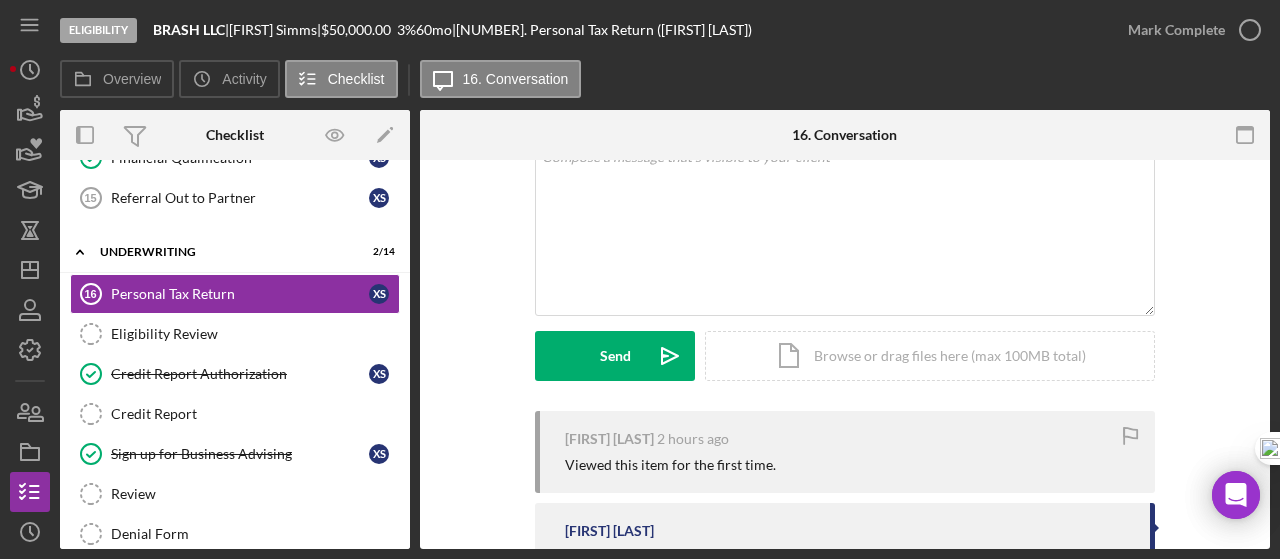 scroll, scrollTop: 0, scrollLeft: 0, axis: both 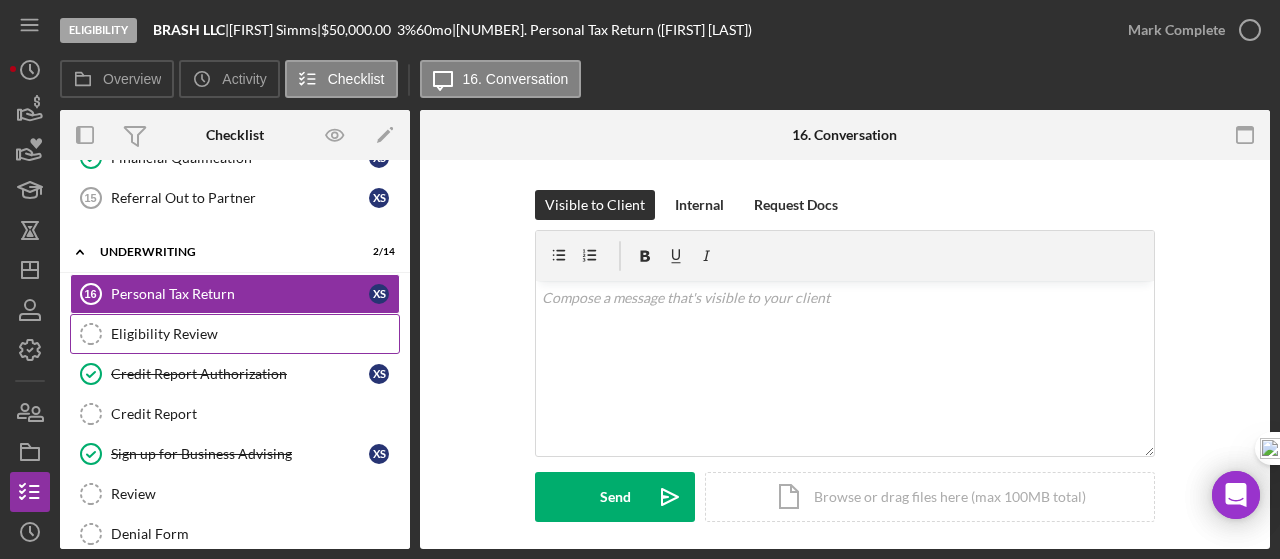 click on "Eligibility Review" at bounding box center (255, 334) 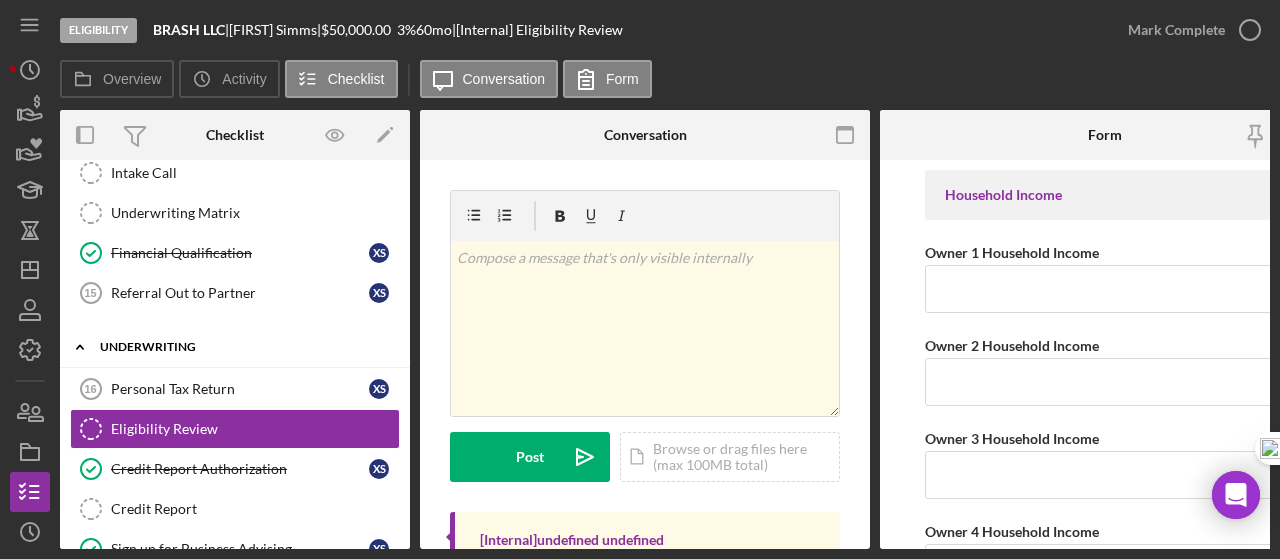 scroll, scrollTop: 618, scrollLeft: 0, axis: vertical 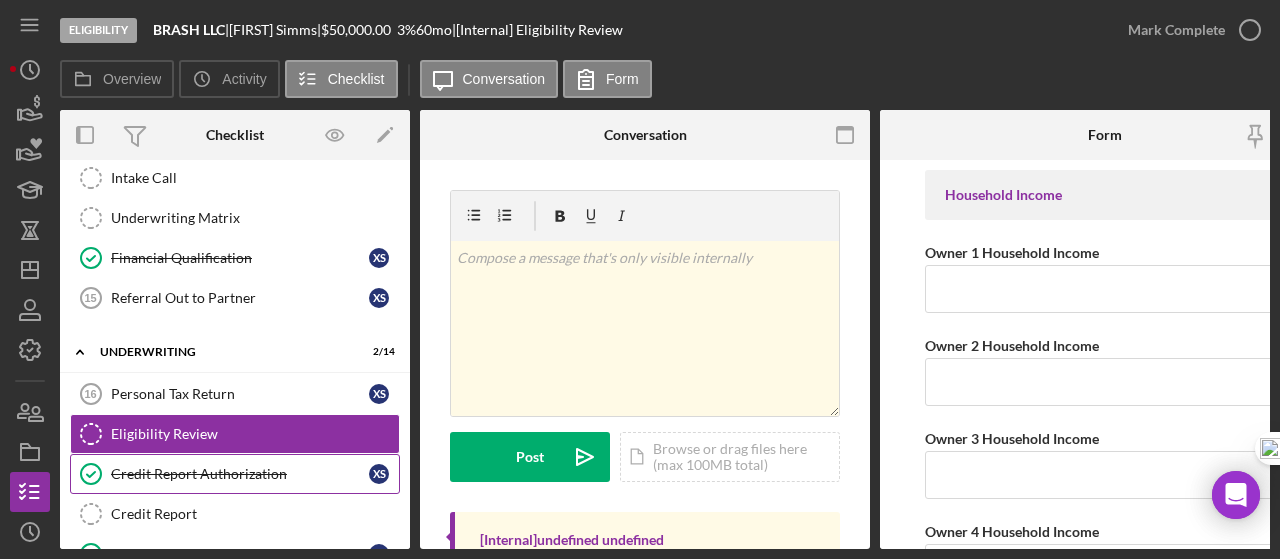 click on "Credit Report Authorization" at bounding box center [240, 474] 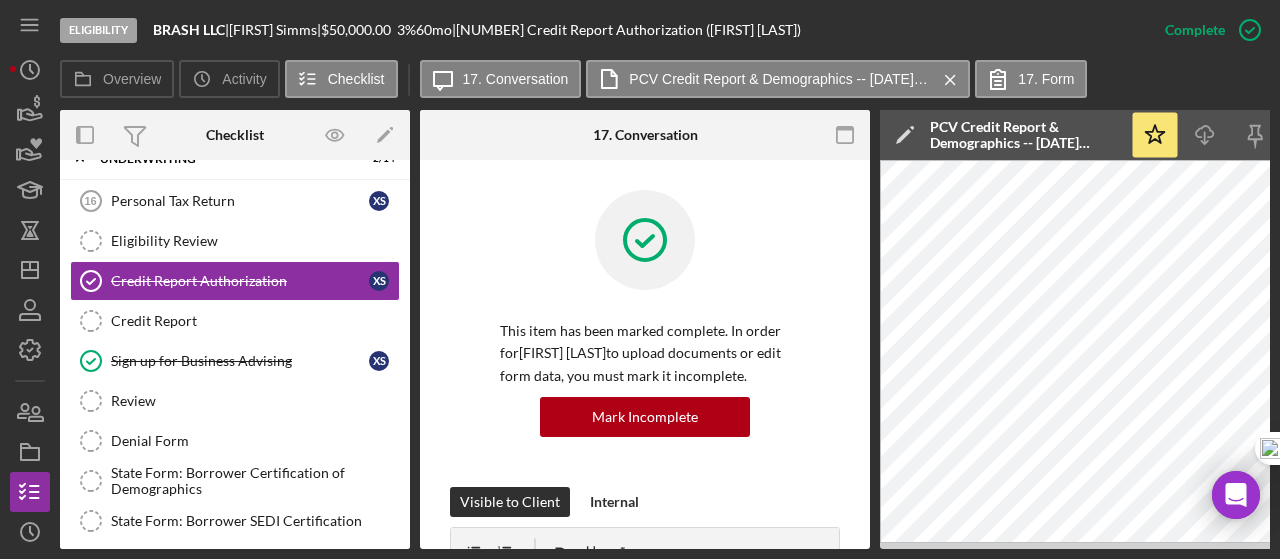 scroll, scrollTop: 818, scrollLeft: 0, axis: vertical 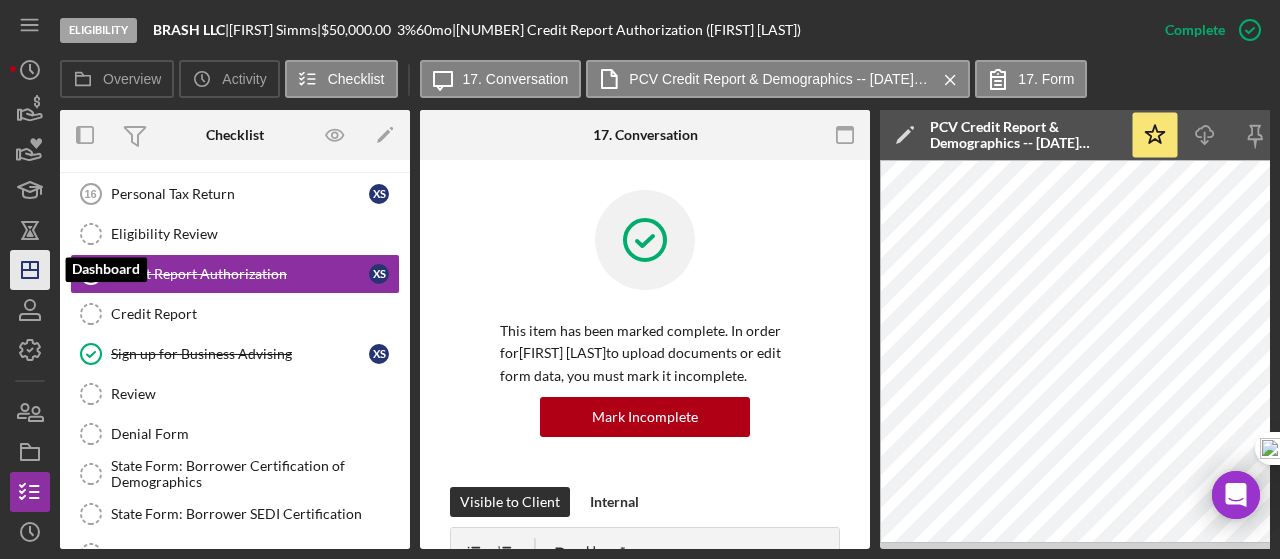 click 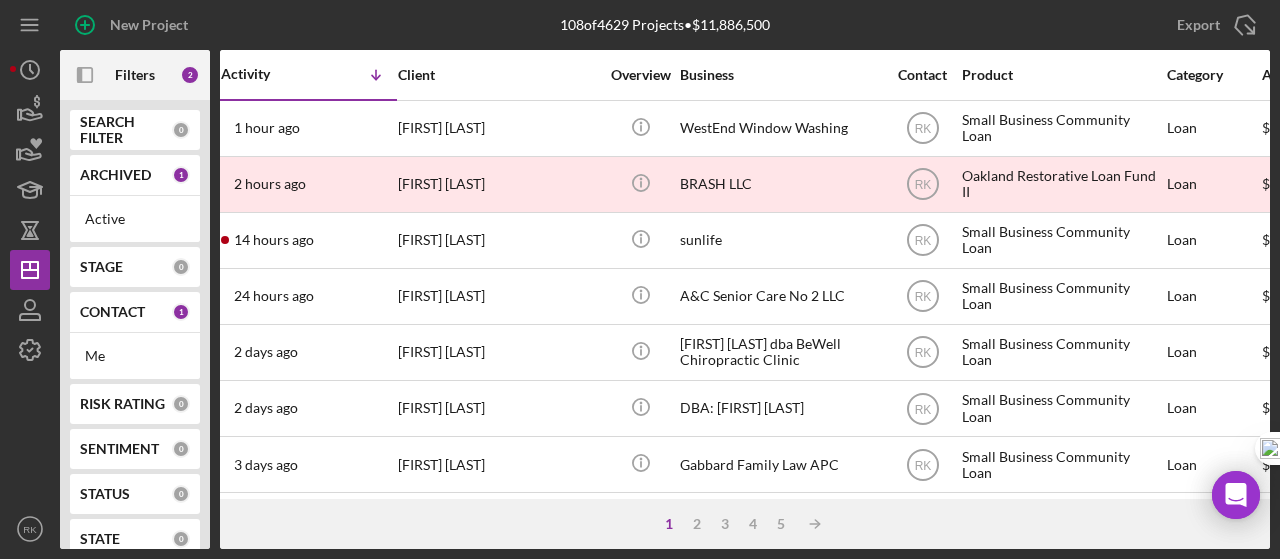 scroll, scrollTop: 0, scrollLeft: 0, axis: both 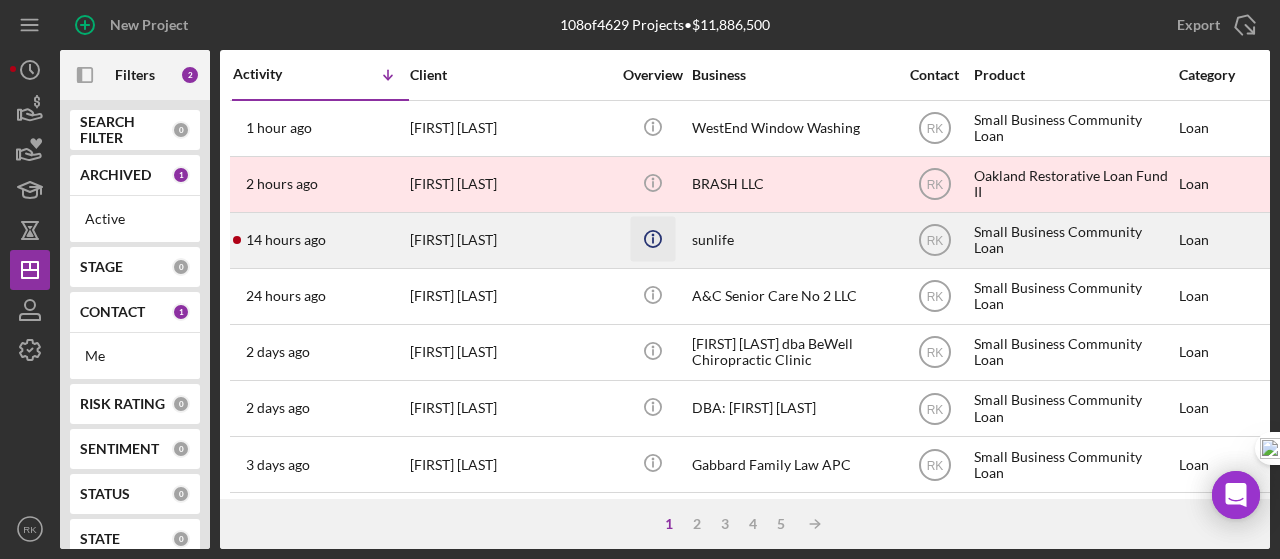 click 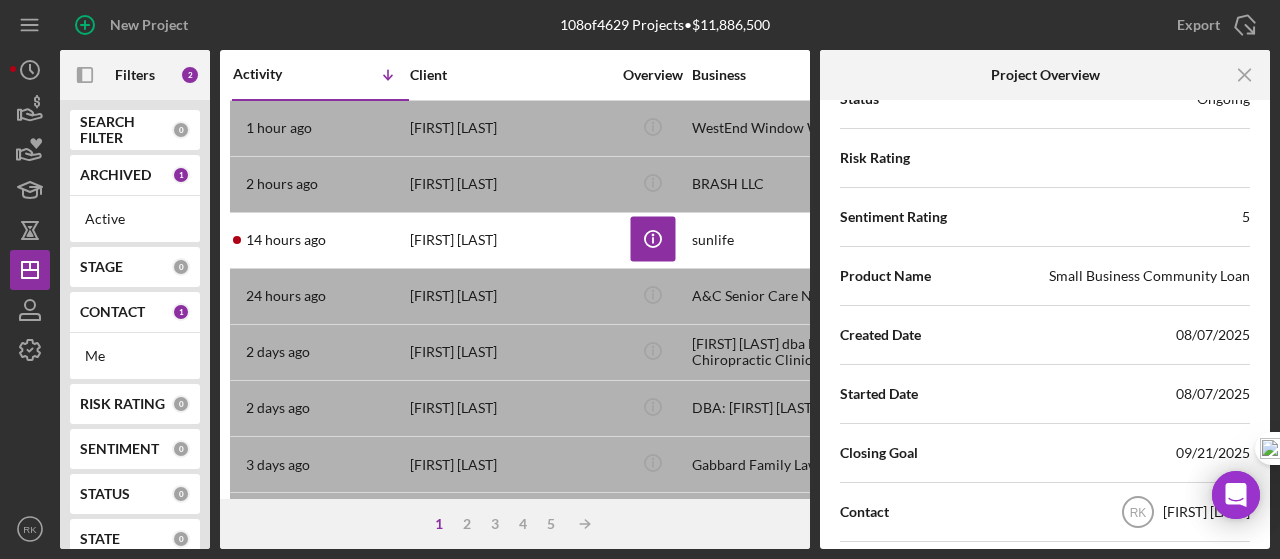scroll, scrollTop: 266, scrollLeft: 0, axis: vertical 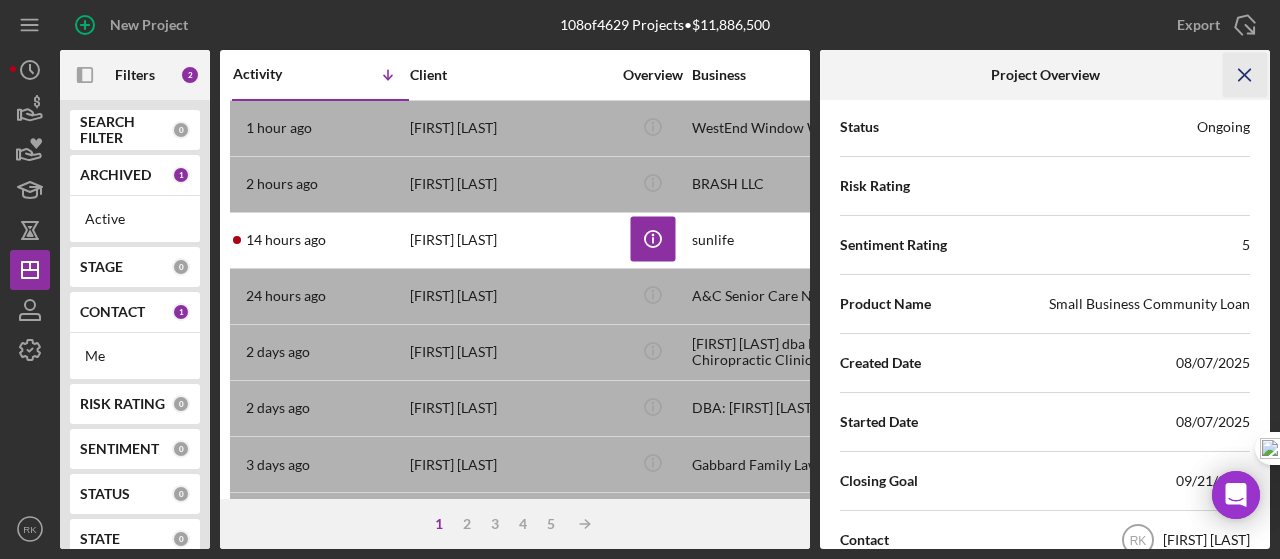 click on "Icon/Menu Close" 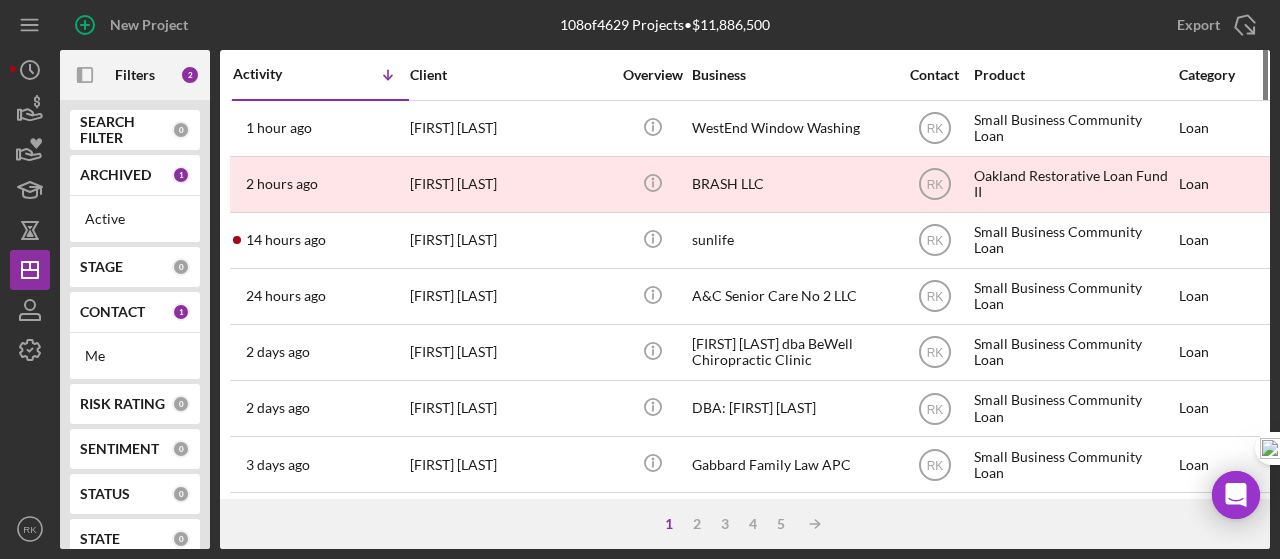 scroll, scrollTop: 0, scrollLeft: 0, axis: both 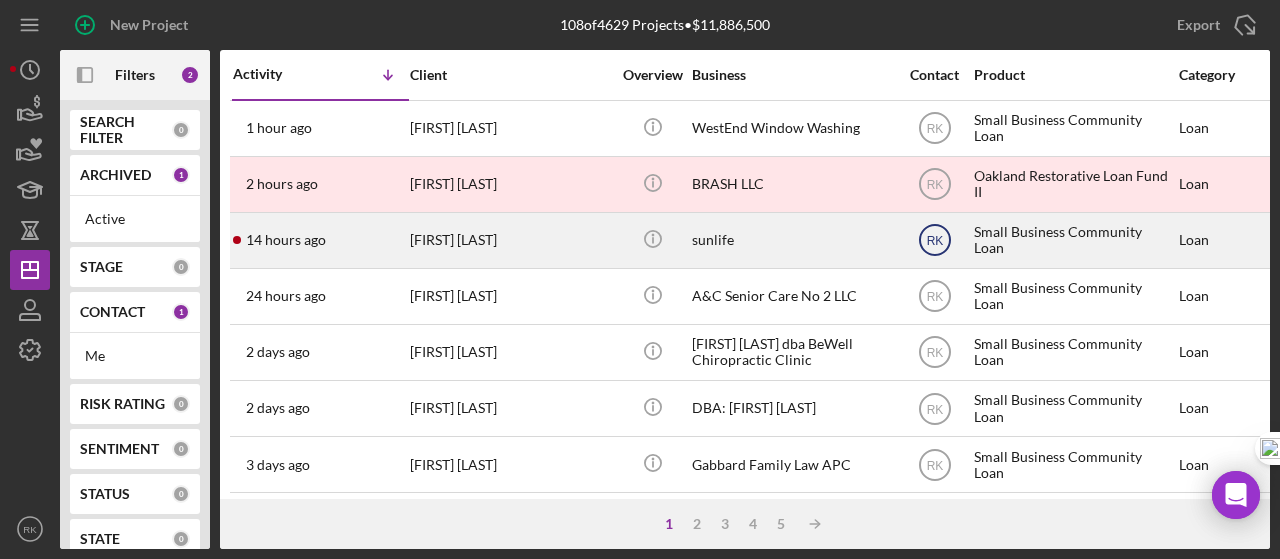 click on "RK" 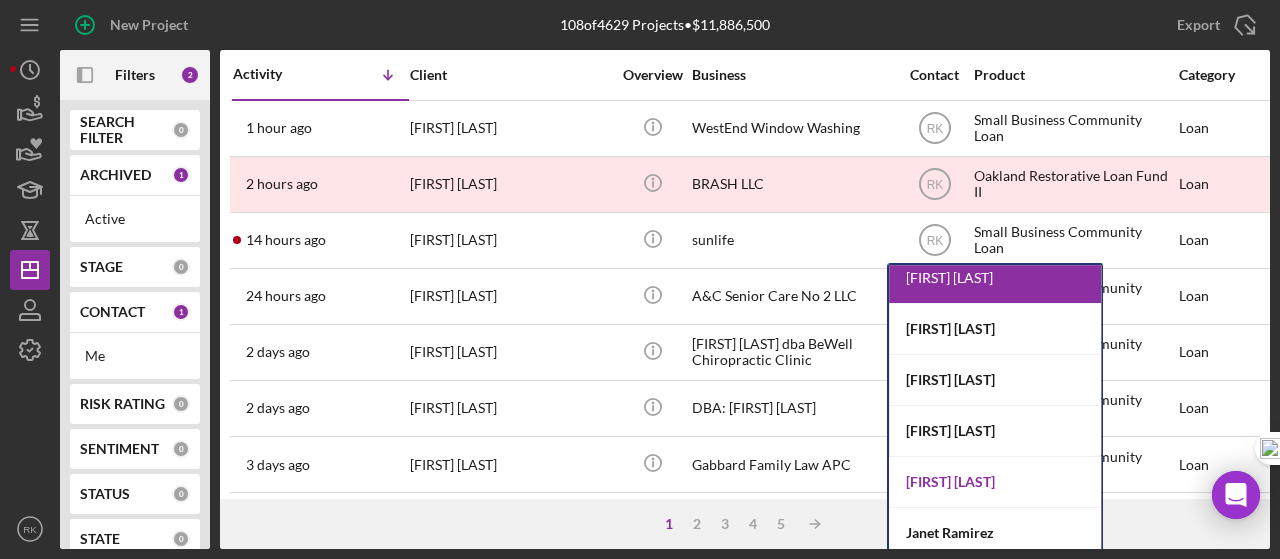 scroll, scrollTop: 314, scrollLeft: 0, axis: vertical 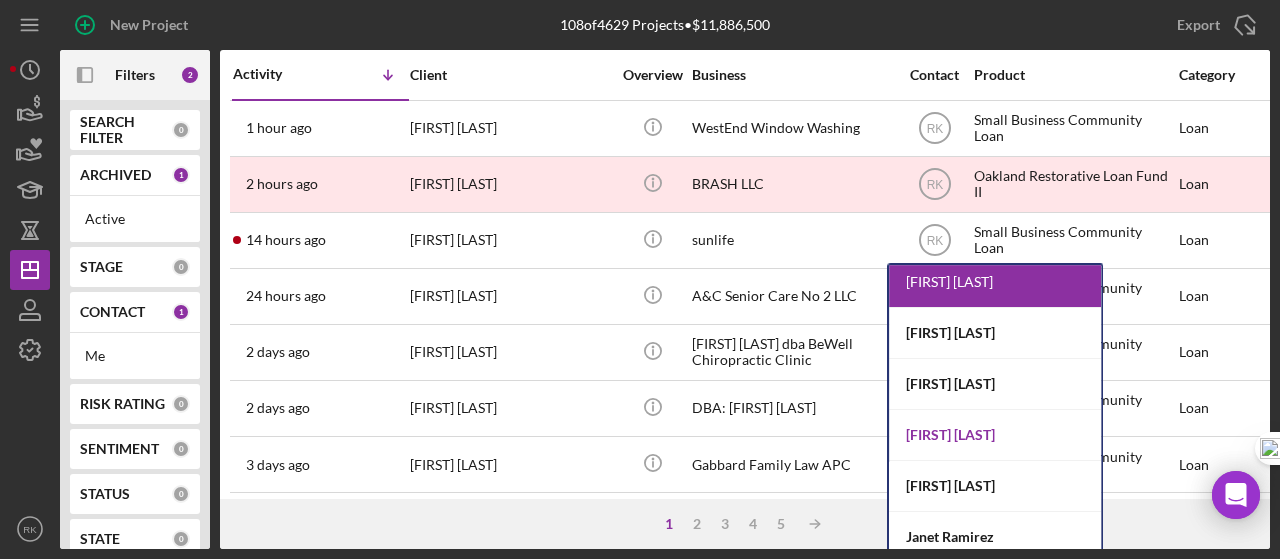 click on "[FIRST] [LAST]" at bounding box center [995, 435] 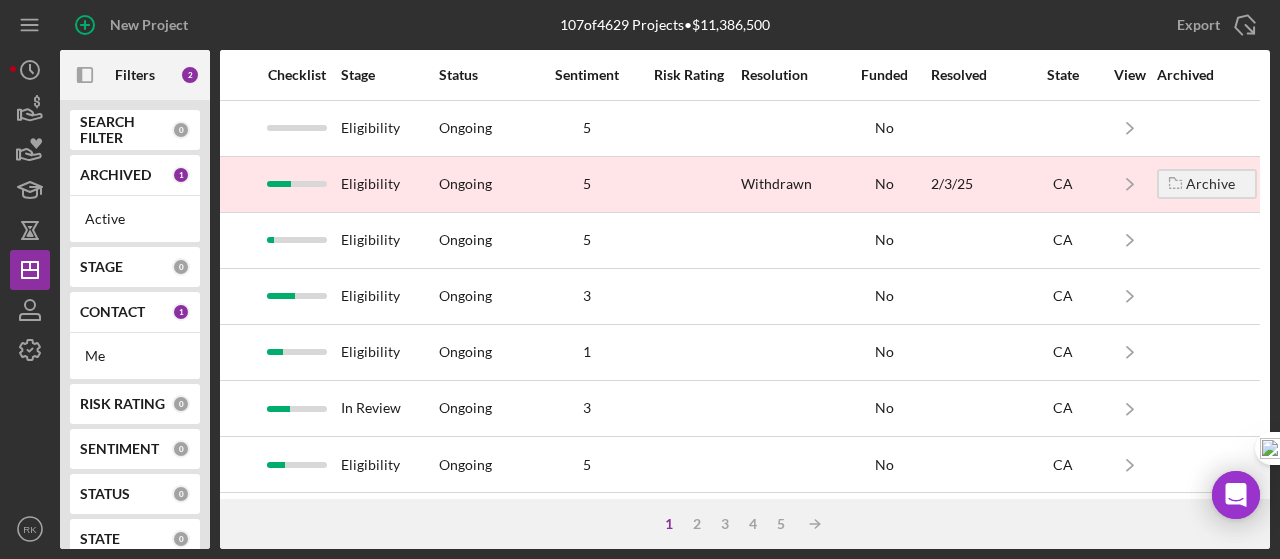 scroll, scrollTop: 0, scrollLeft: 0, axis: both 